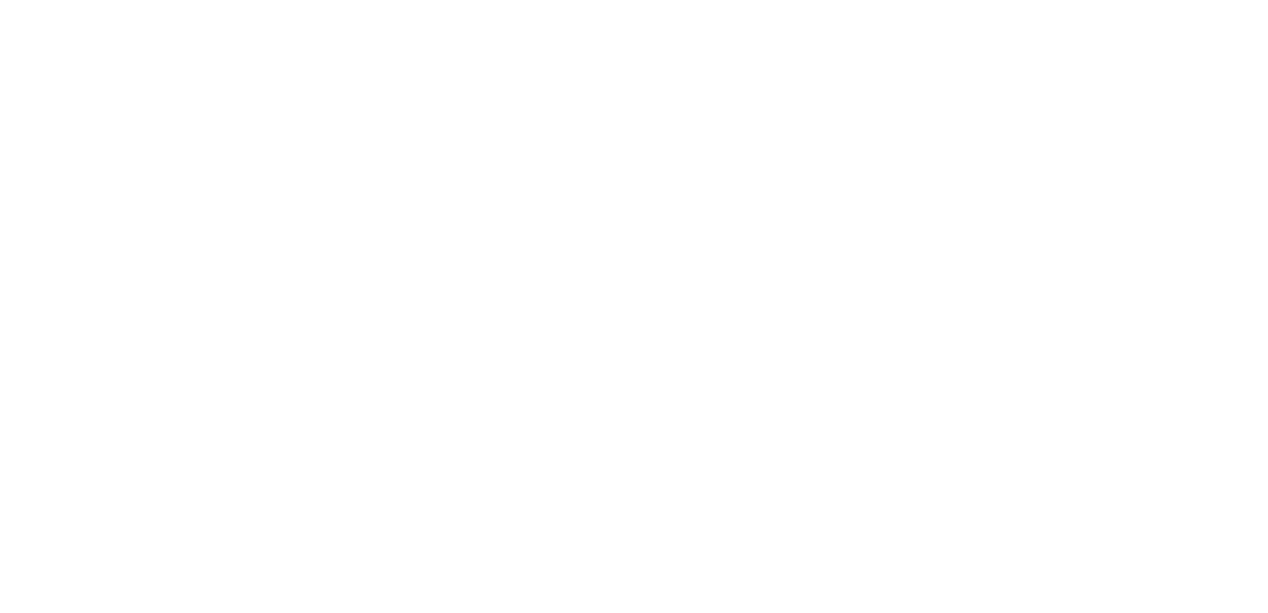 scroll, scrollTop: 0, scrollLeft: 0, axis: both 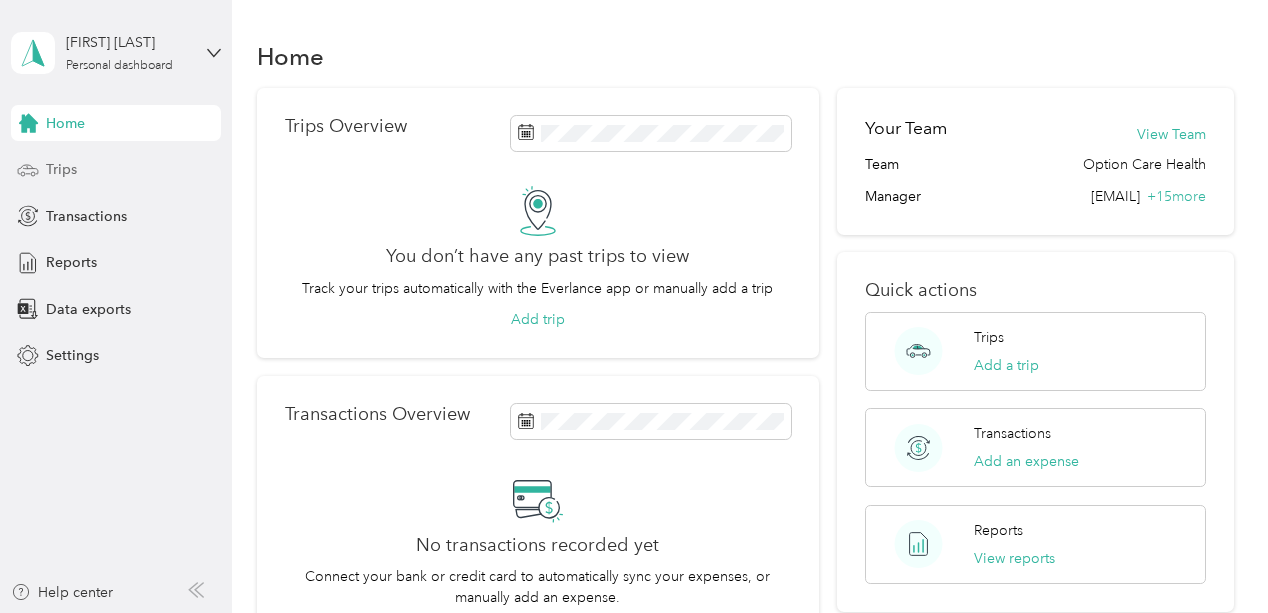 click on "Trips" at bounding box center (61, 169) 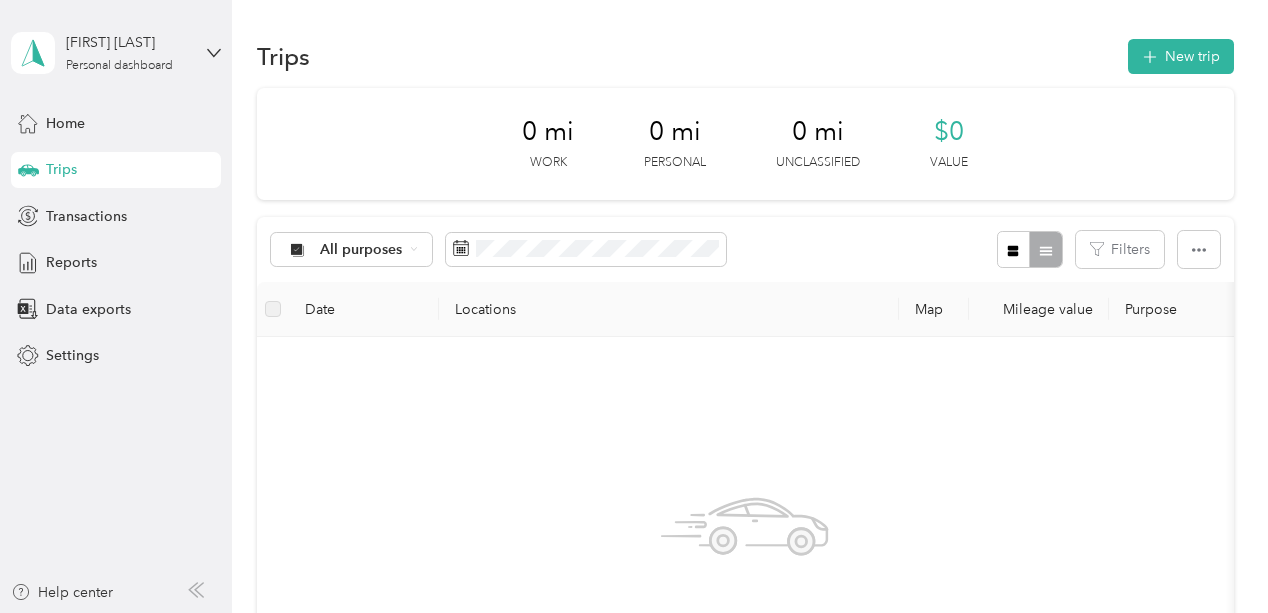 click on "No trips yet. Add a trip" at bounding box center (745, 591) 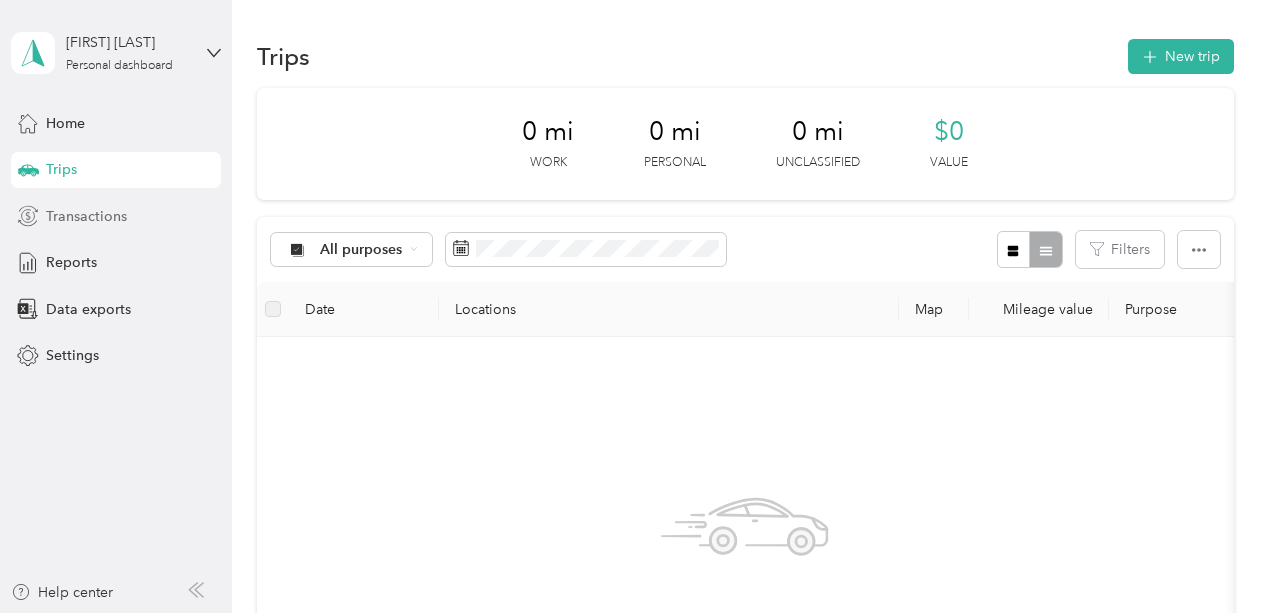click on "Transactions" at bounding box center (86, 216) 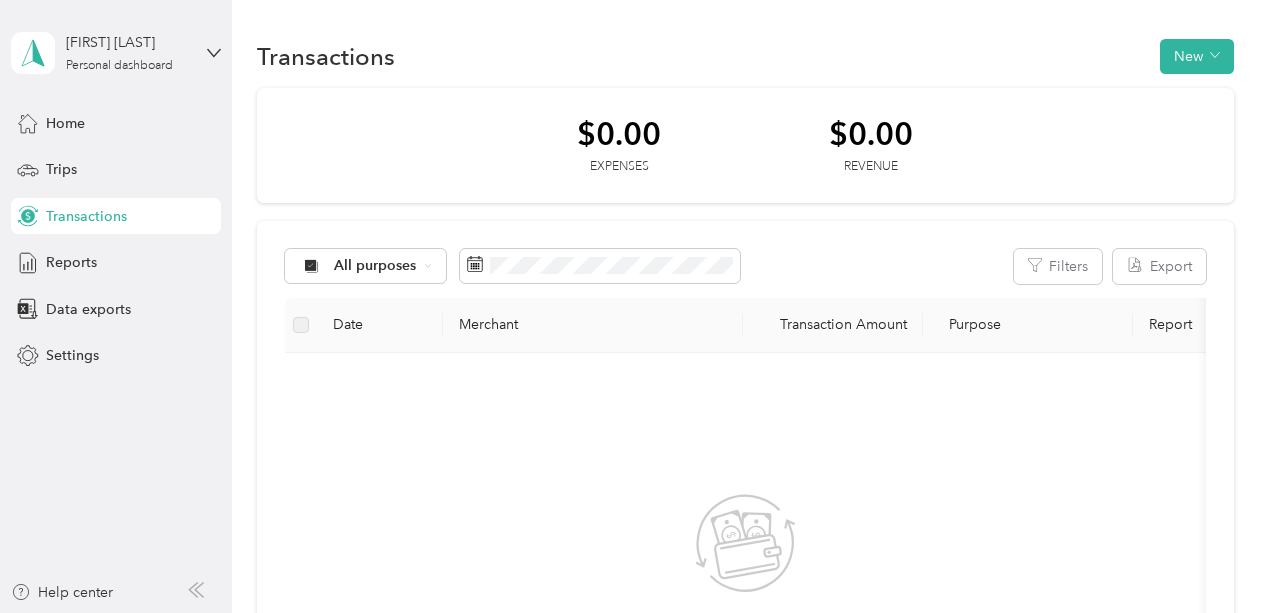 click on "[FIRST] [LAST] Personal dashboard" at bounding box center [116, 53] 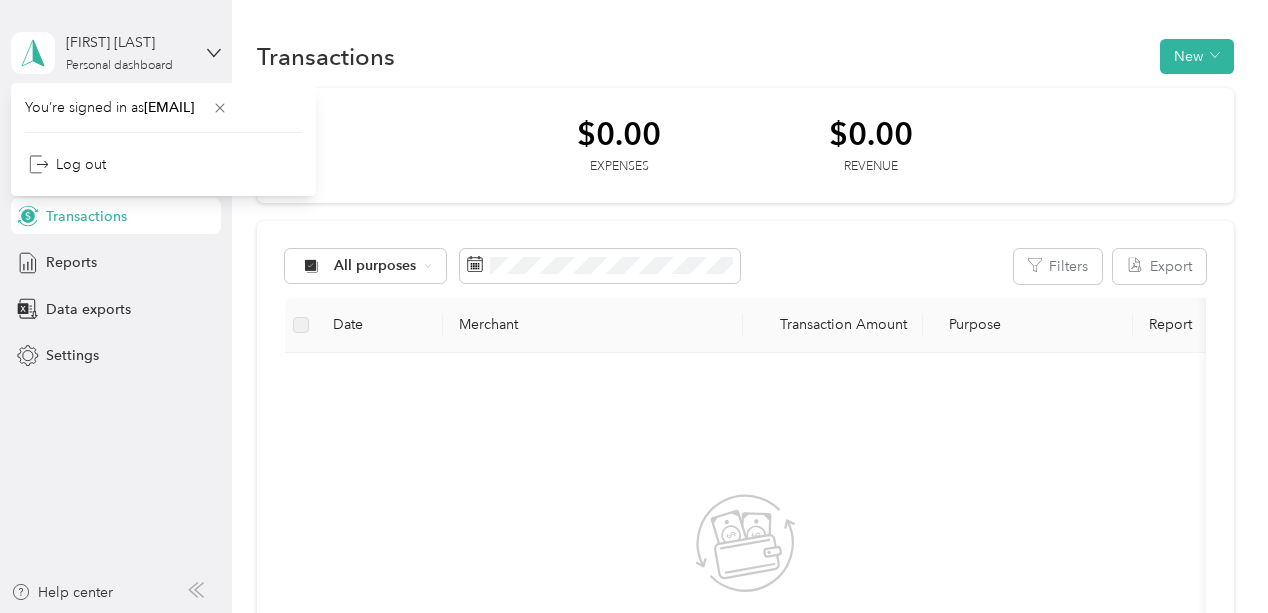 click on "[FIRST] [LAST] Personal dashboard" at bounding box center [116, 53] 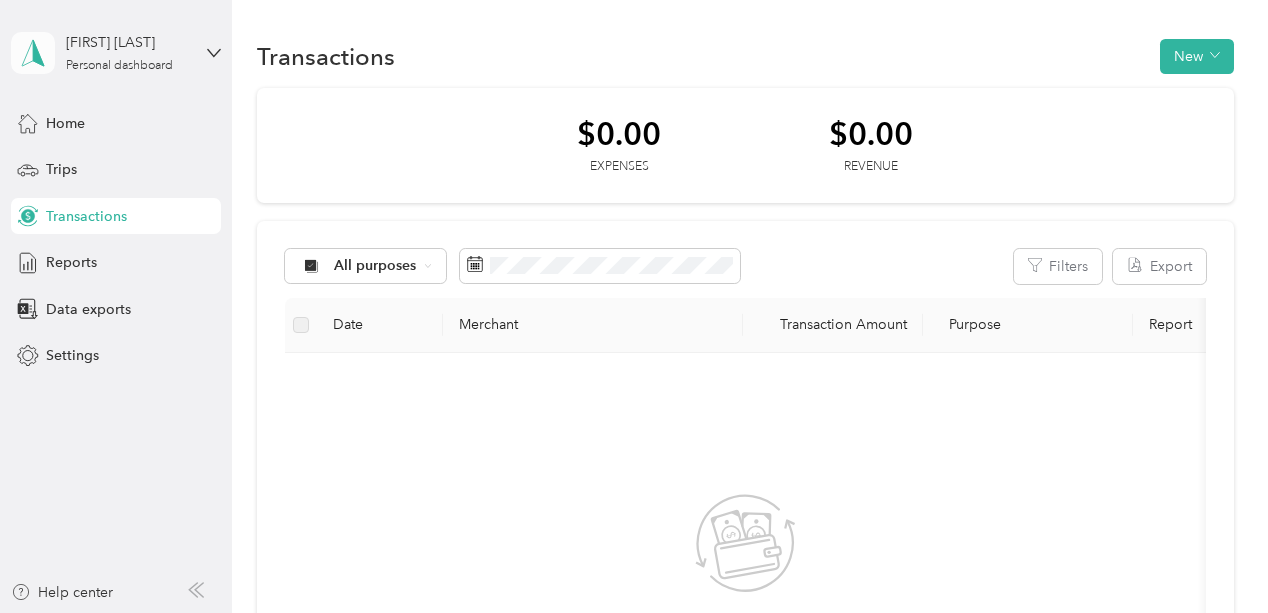 click 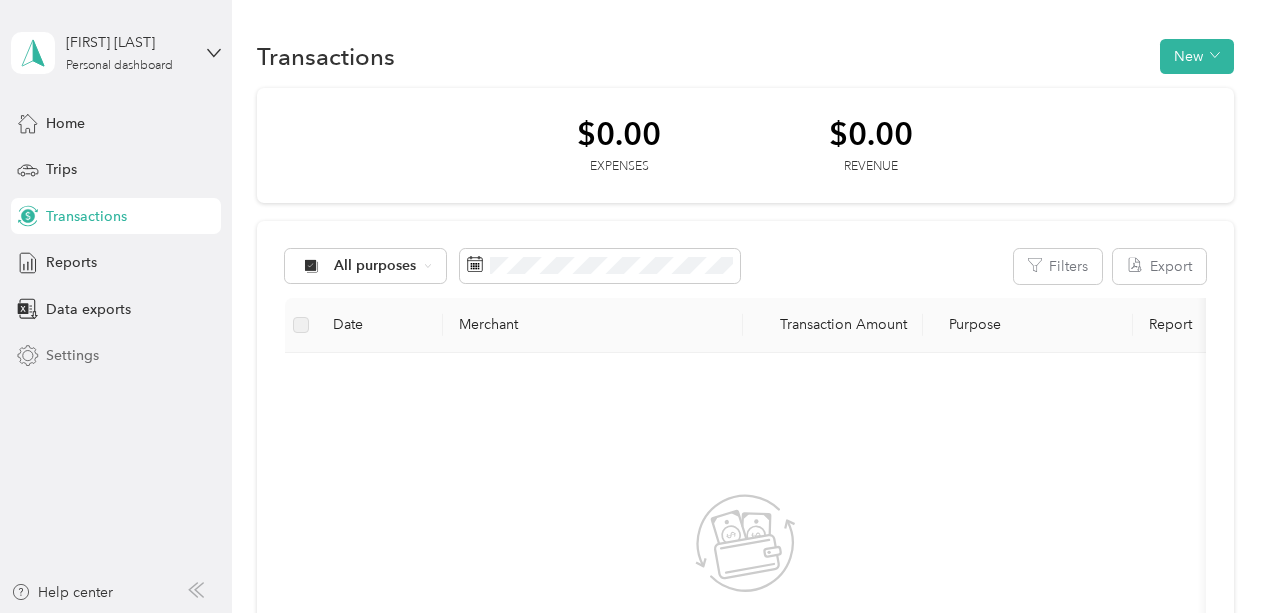 click on "Settings" at bounding box center (116, 356) 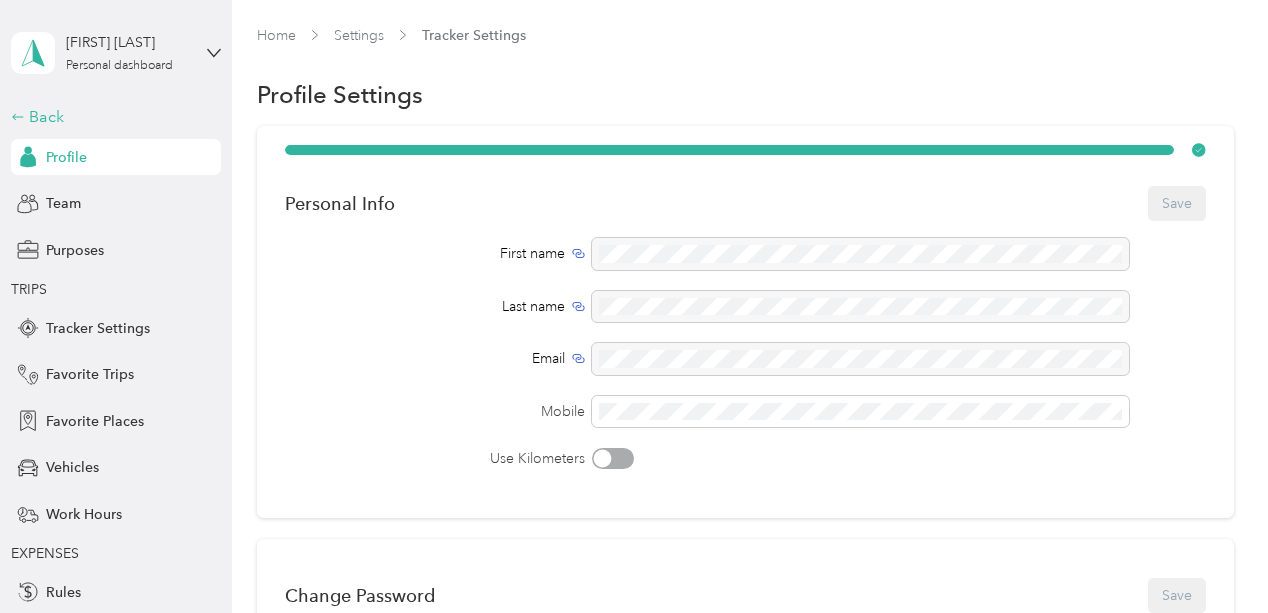 click on "Back" at bounding box center [111, 117] 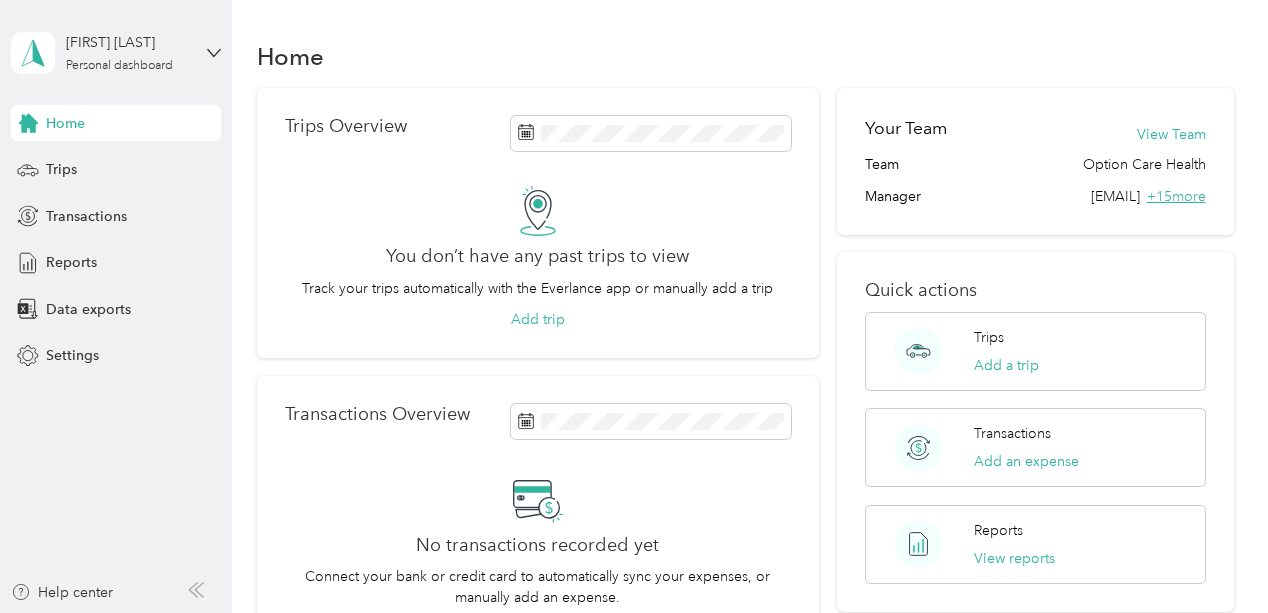 click on "+  15  more" at bounding box center [1176, 196] 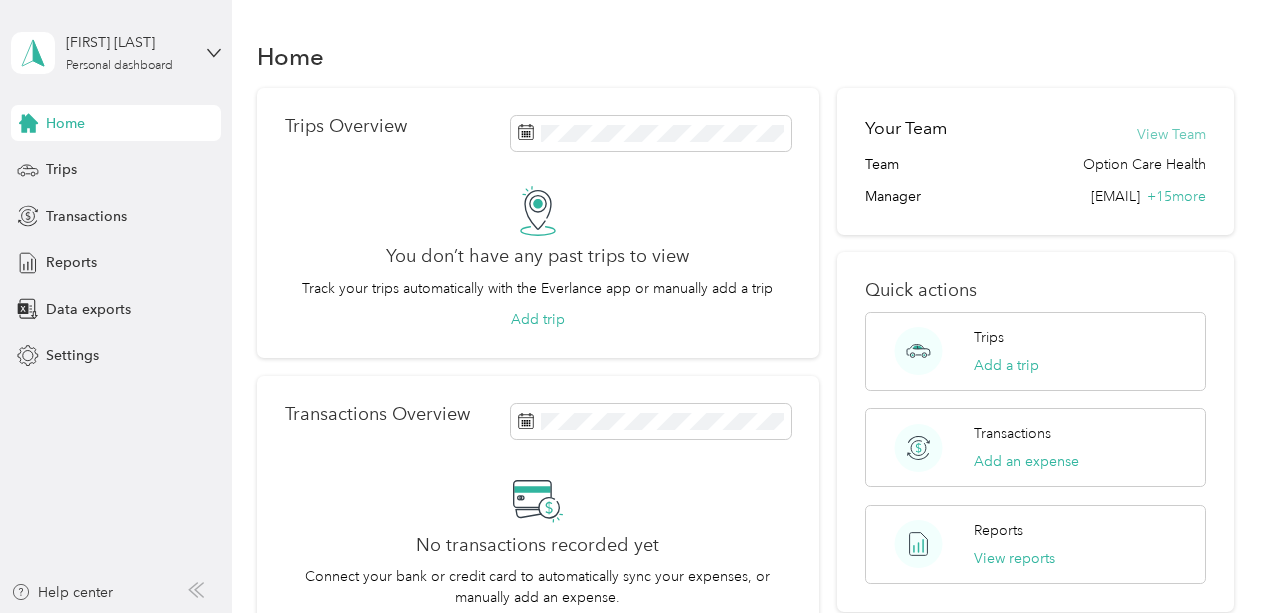 click on "View Team" at bounding box center [1171, 134] 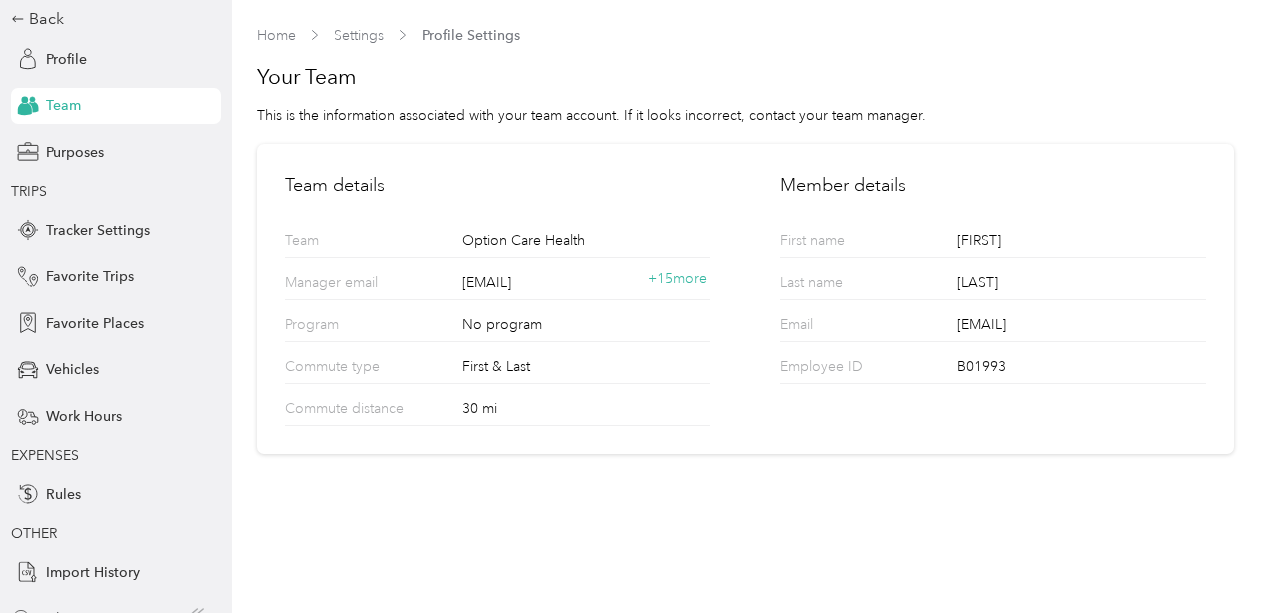 scroll, scrollTop: 124, scrollLeft: 0, axis: vertical 